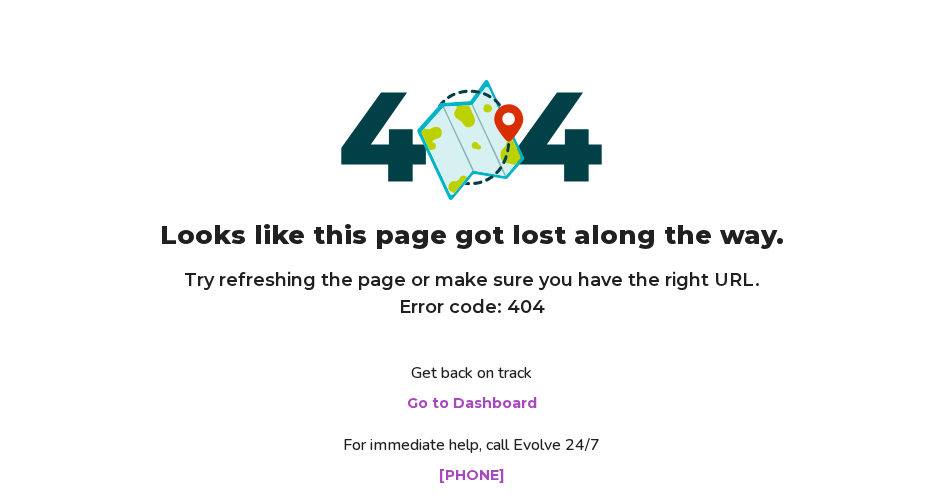 scroll, scrollTop: 0, scrollLeft: 0, axis: both 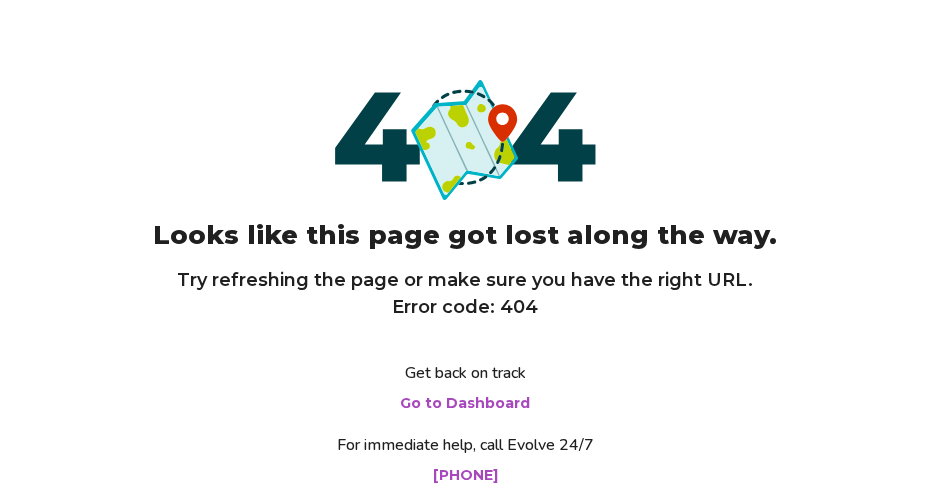 click on "Go to Dashboard" at bounding box center (466, 403) 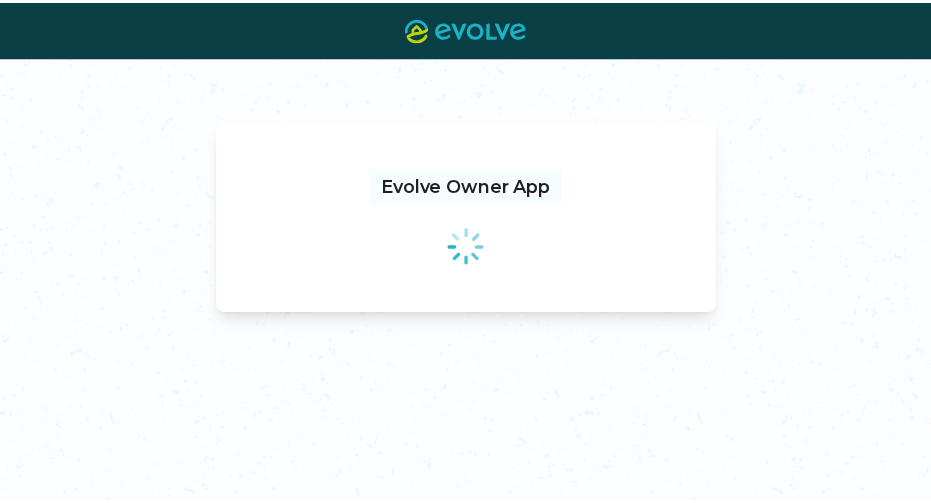 scroll, scrollTop: 0, scrollLeft: 0, axis: both 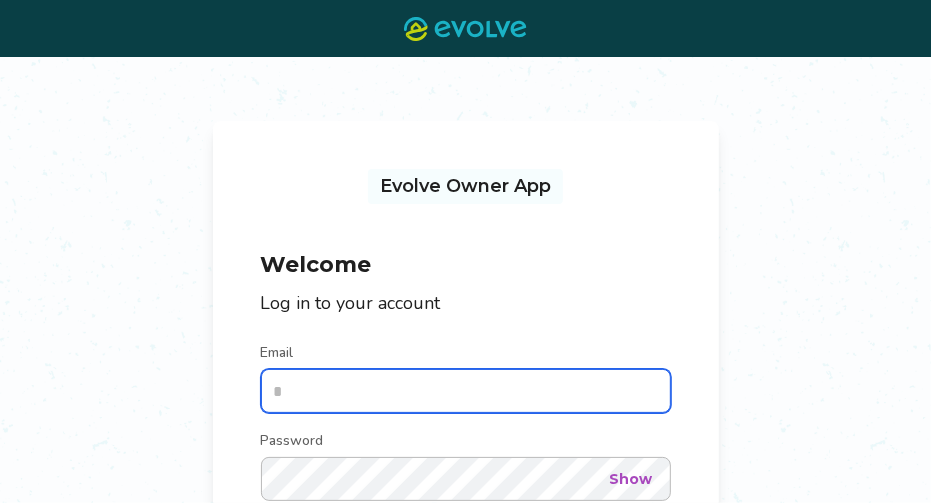 type on "**********" 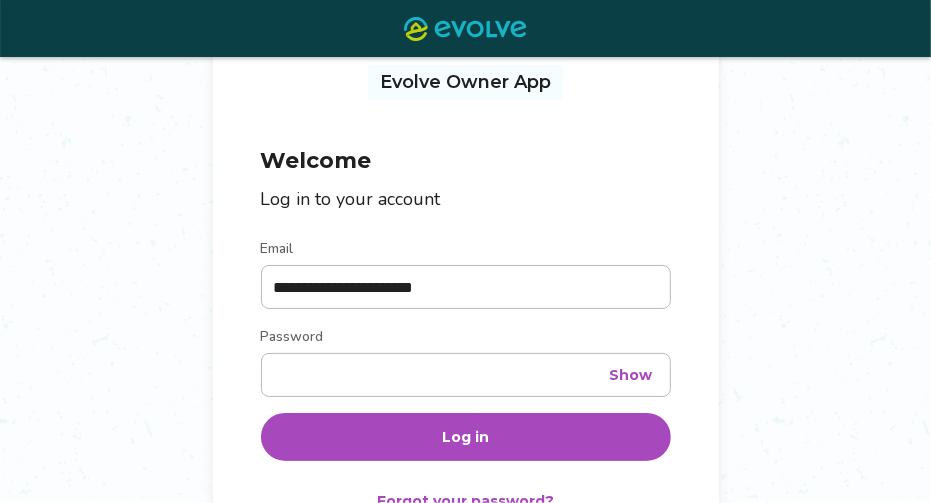 scroll, scrollTop: 208, scrollLeft: 0, axis: vertical 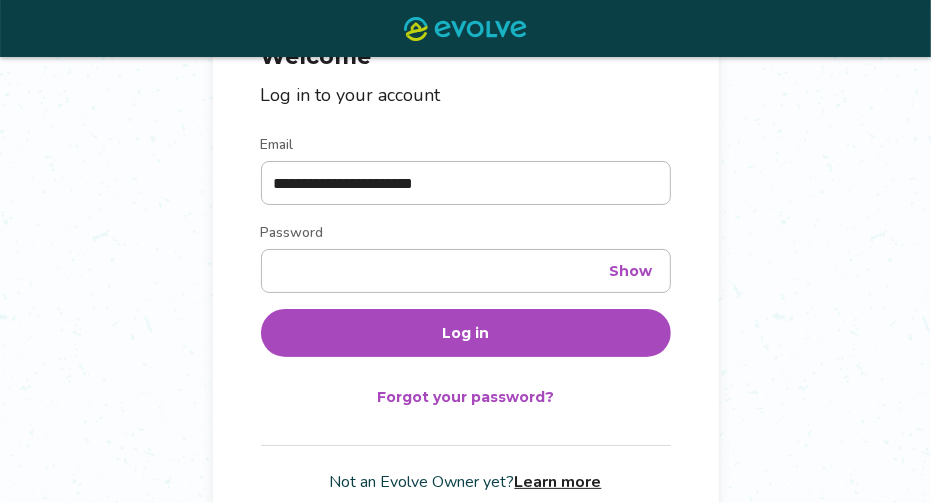 click on "Log in" at bounding box center (466, 333) 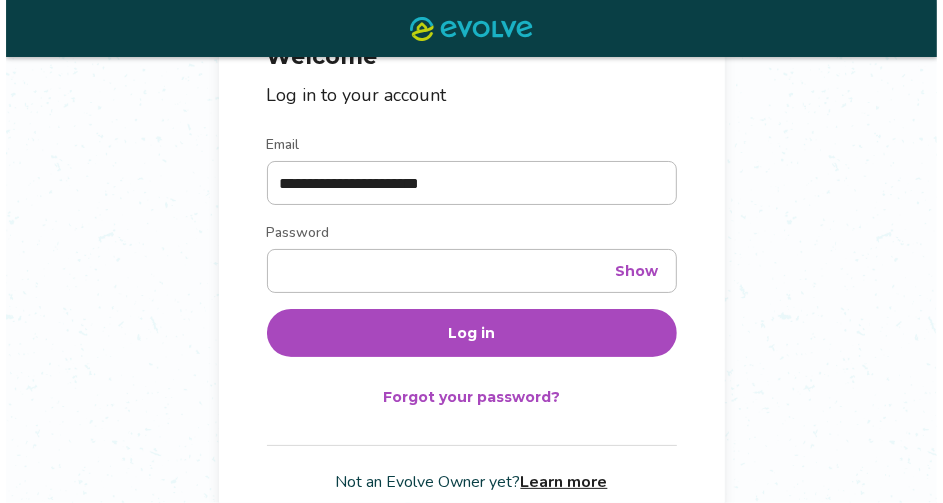 scroll, scrollTop: 0, scrollLeft: 0, axis: both 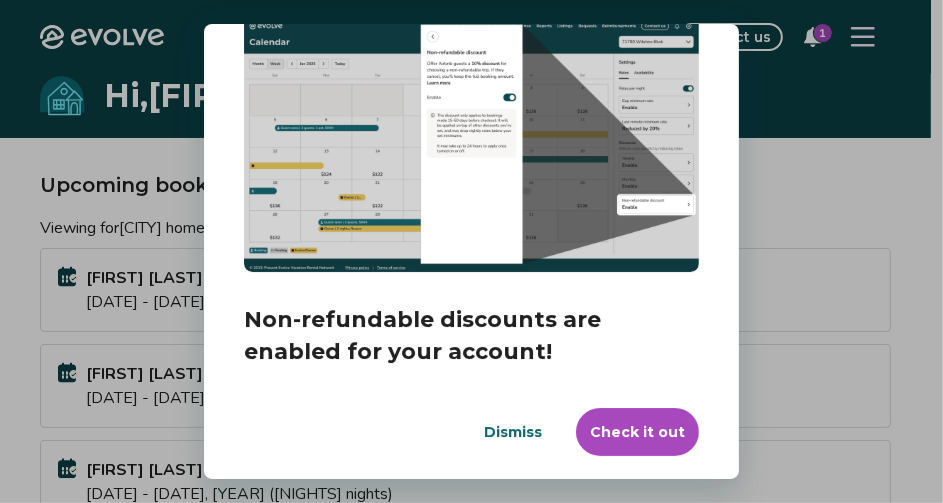 click on "Check it out" at bounding box center [637, 432] 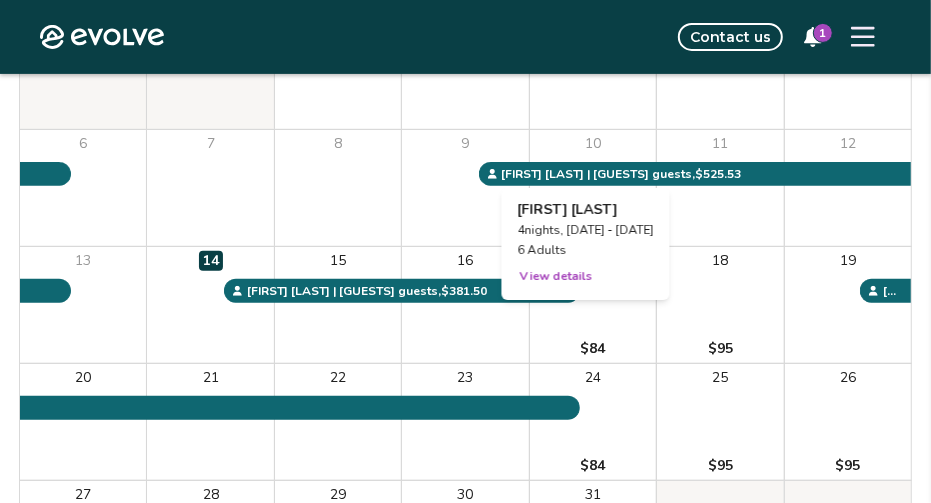 scroll, scrollTop: 312, scrollLeft: 0, axis: vertical 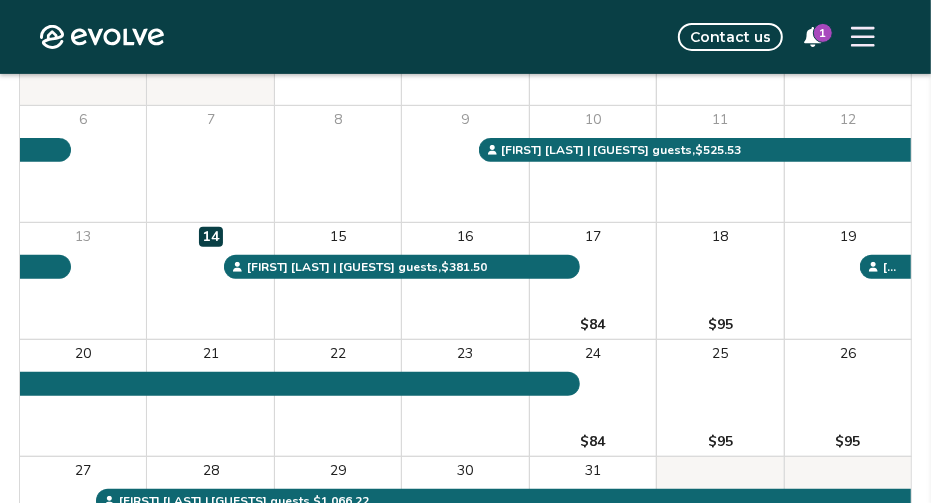 click on "1" at bounding box center [823, 33] 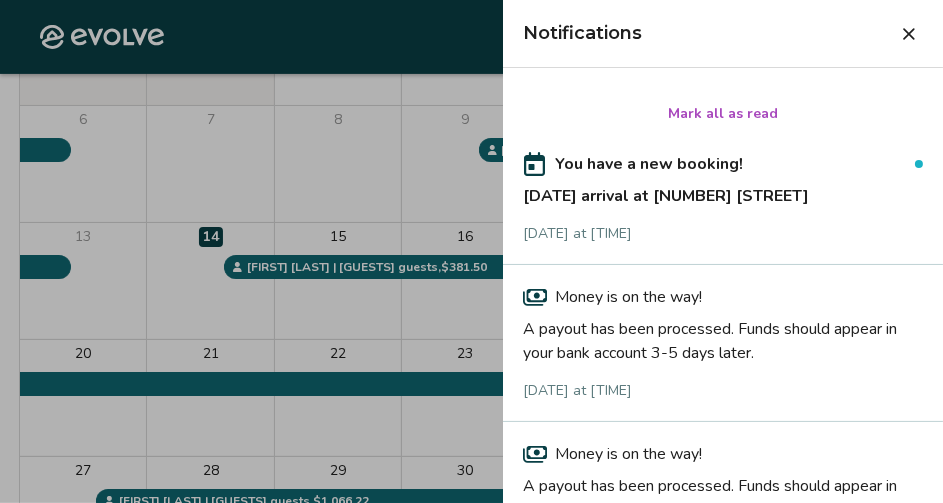 click at bounding box center (471, 251) 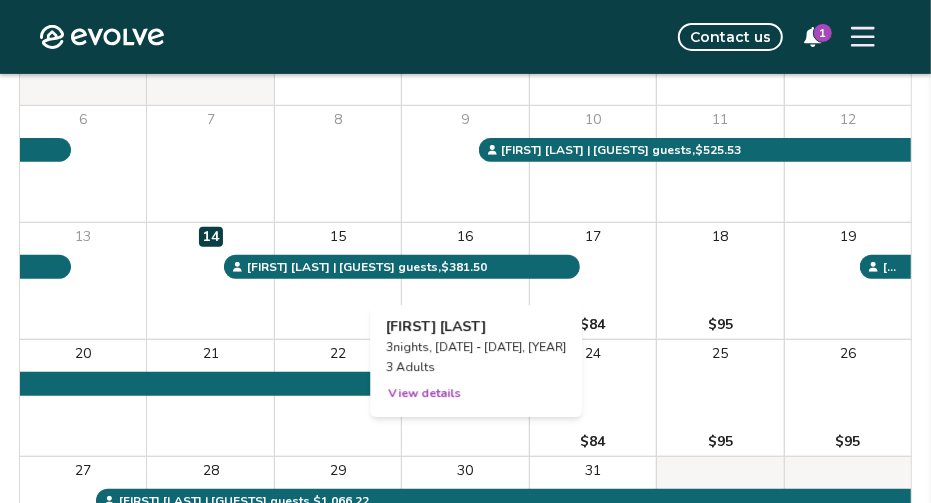 click on "16" at bounding box center (465, 281) 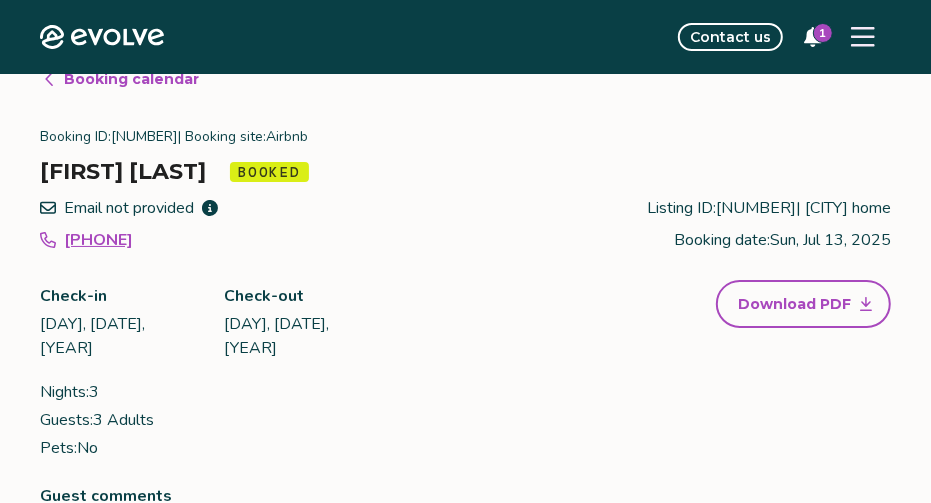 scroll, scrollTop: 0, scrollLeft: 0, axis: both 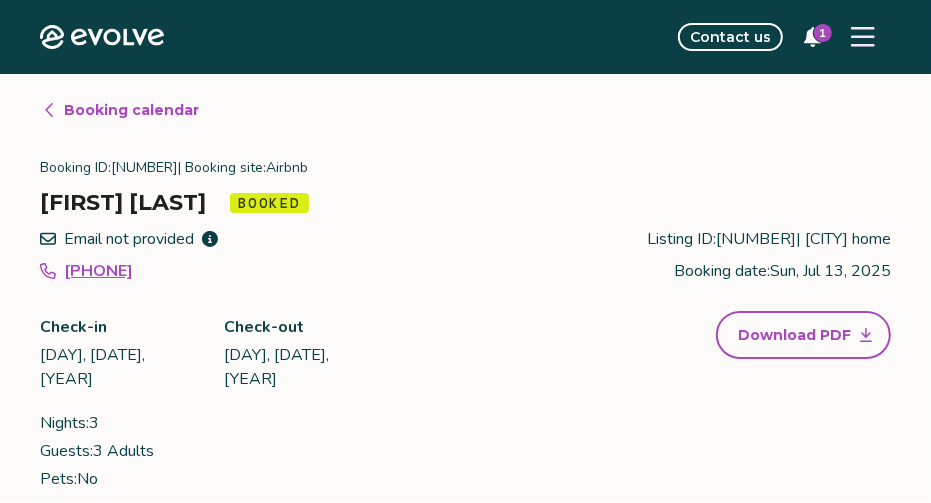 click on "Booking calendar" at bounding box center (131, 110) 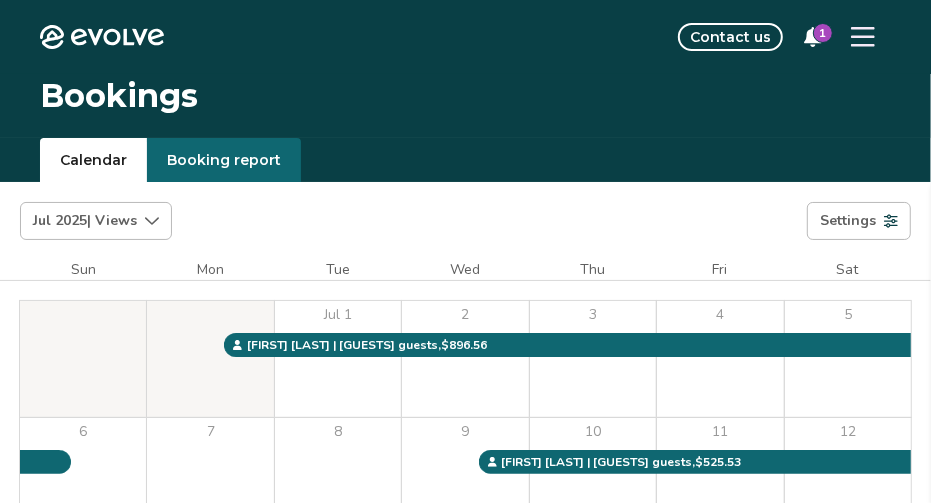 click on "Booking report" at bounding box center (224, 160) 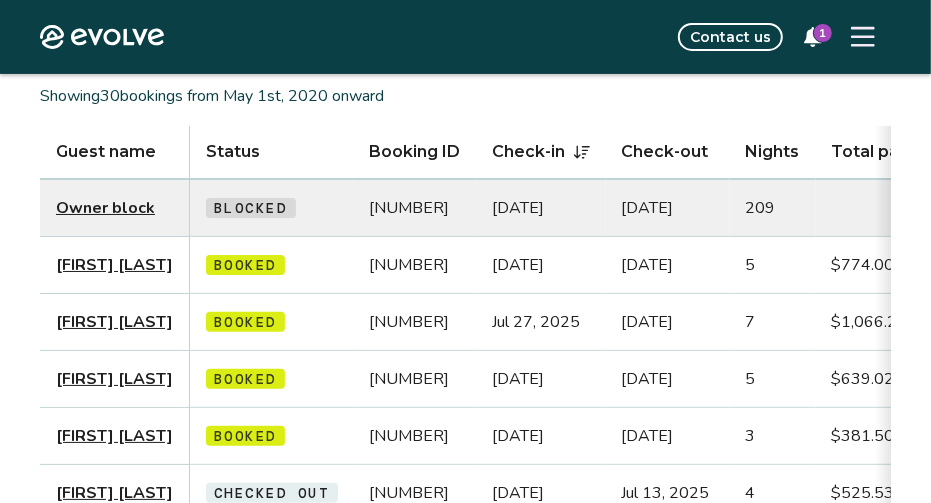 scroll, scrollTop: 208, scrollLeft: 0, axis: vertical 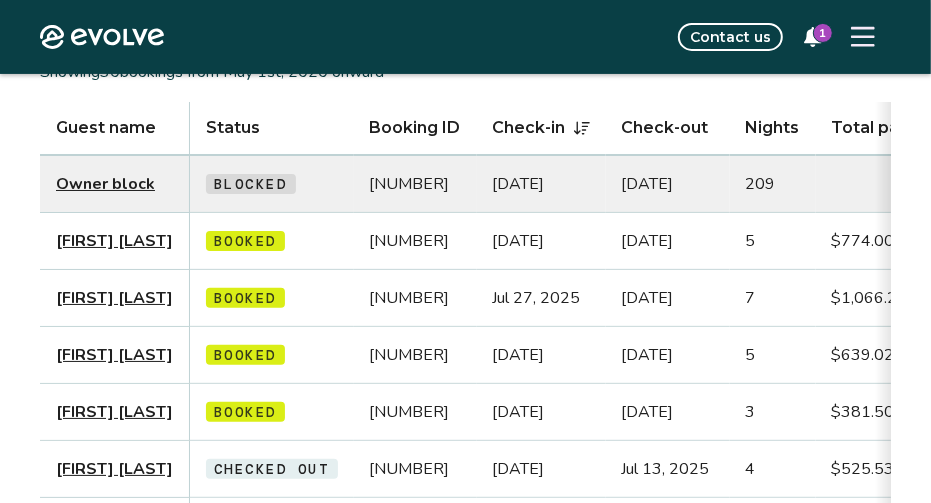click on "[FIRST] [LAST]" at bounding box center (114, 412) 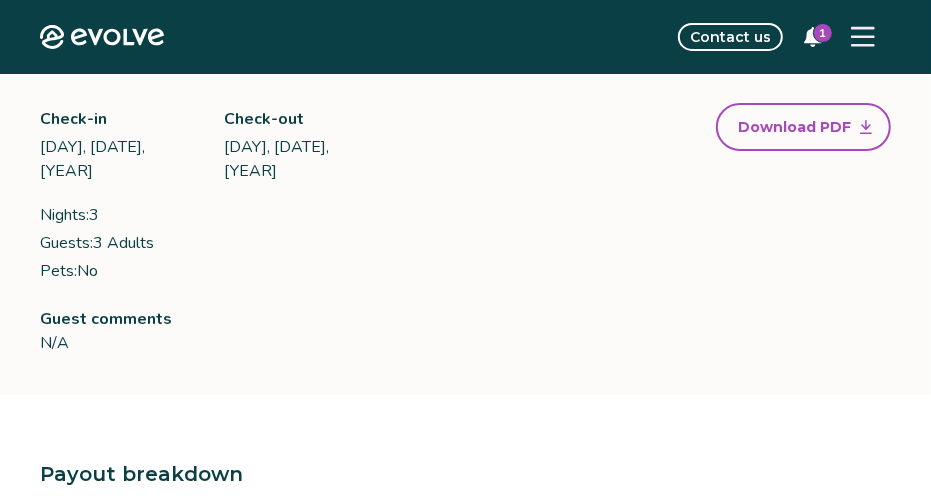 scroll, scrollTop: 0, scrollLeft: 0, axis: both 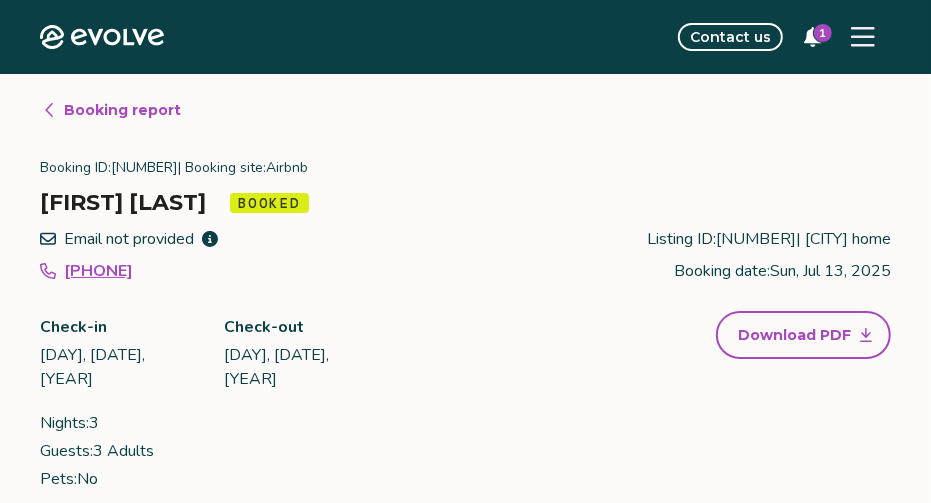 click on "Booking report" at bounding box center (111, 110) 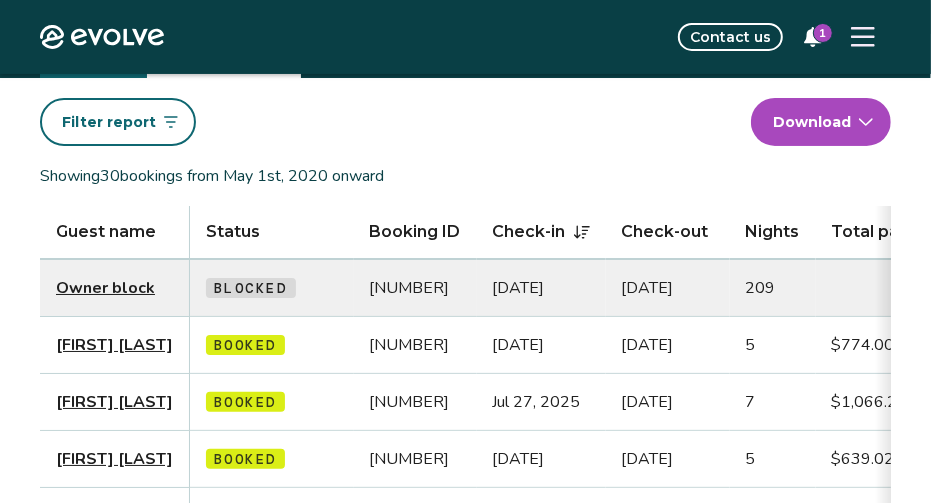 scroll, scrollTop: 0, scrollLeft: 0, axis: both 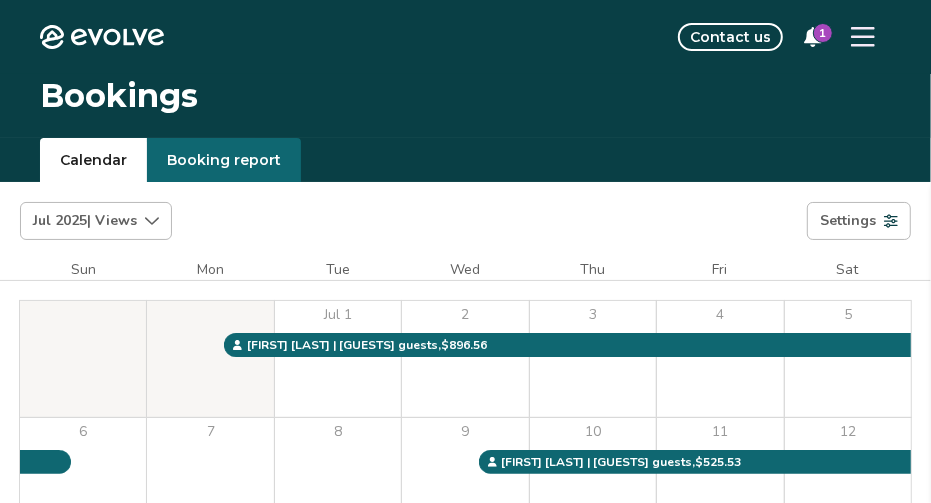 click on "Calendar" at bounding box center [93, 160] 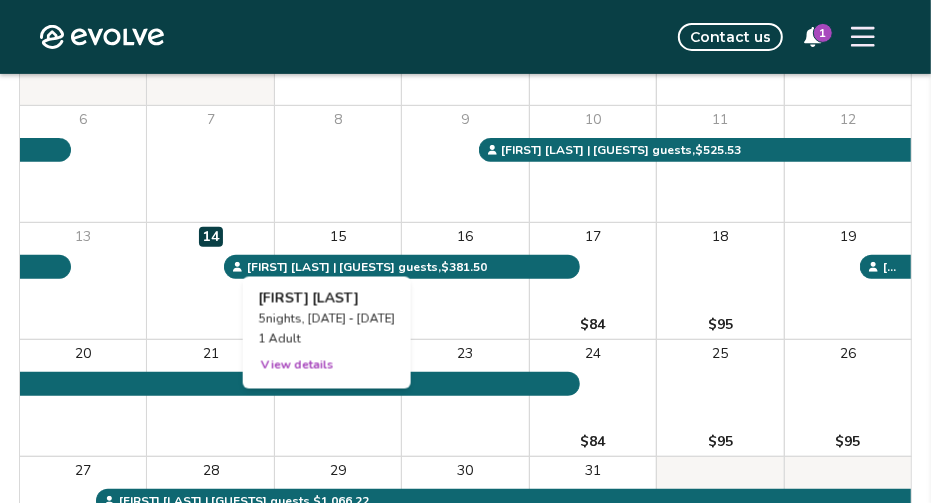 scroll, scrollTop: 208, scrollLeft: 0, axis: vertical 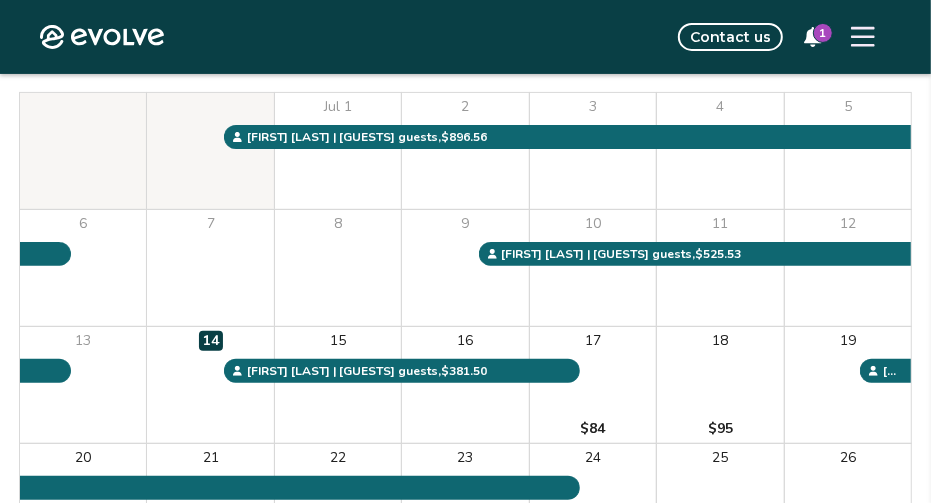 click 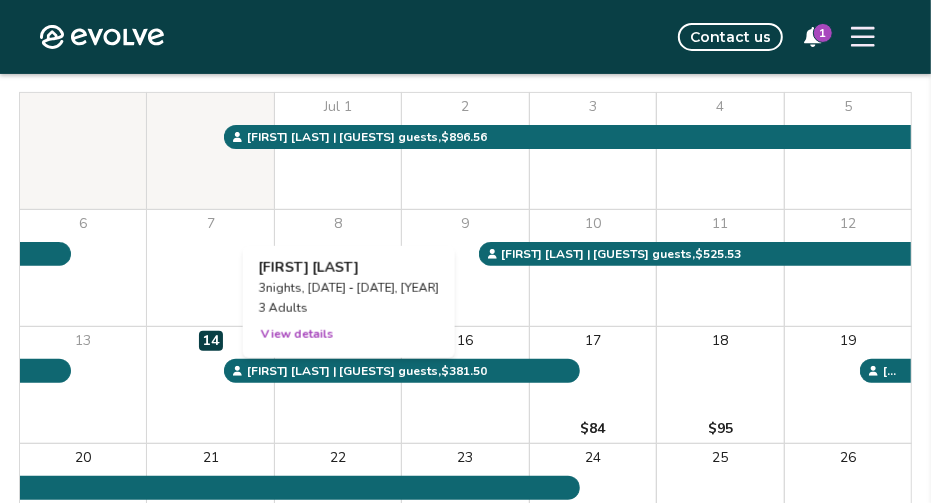 click on "15" at bounding box center (338, 385) 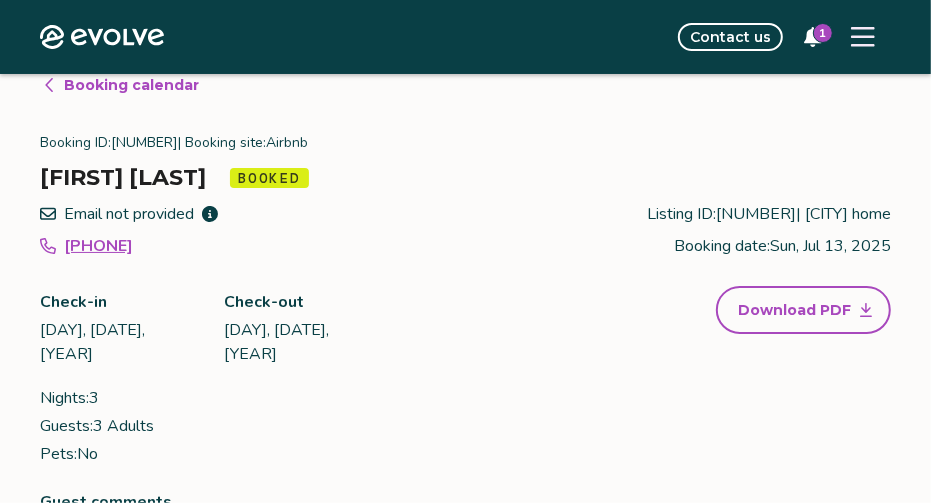 scroll, scrollTop: 0, scrollLeft: 0, axis: both 